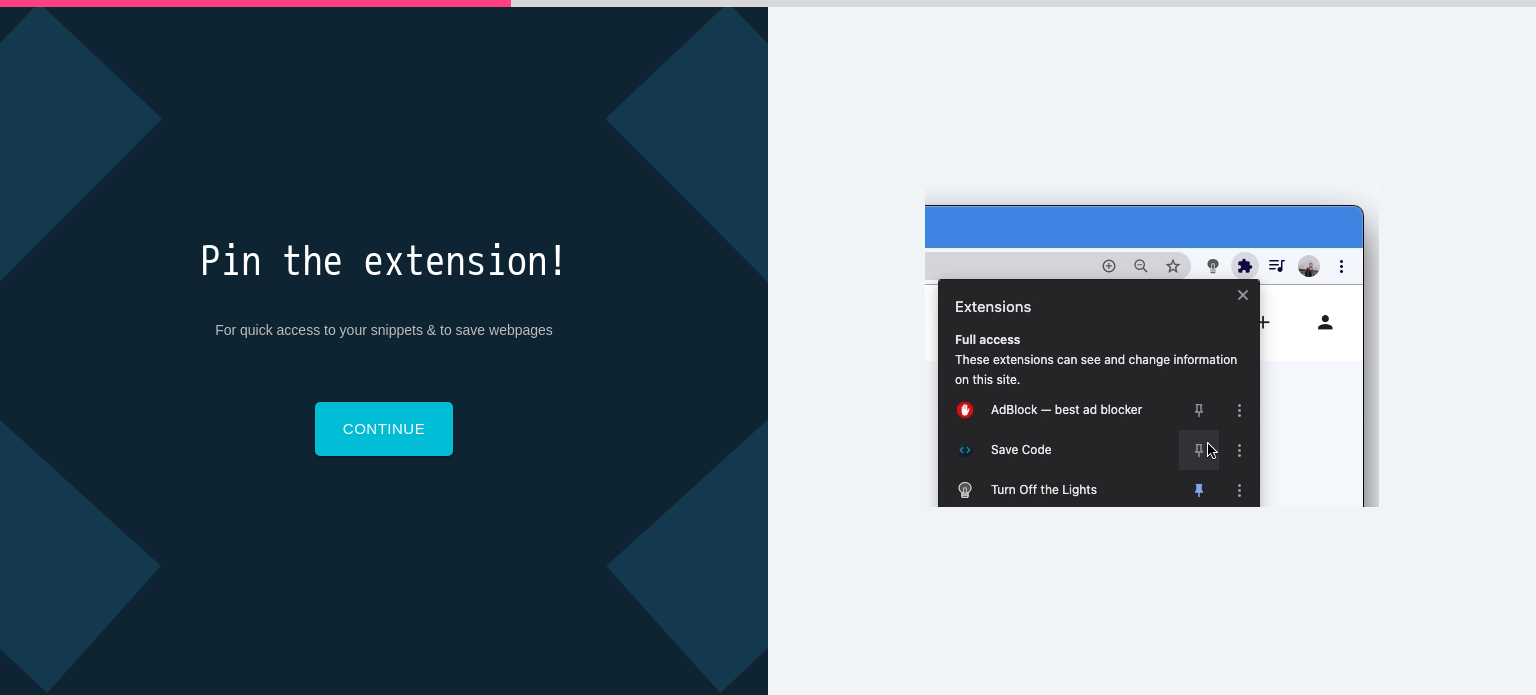 scroll, scrollTop: 0, scrollLeft: 0, axis: both 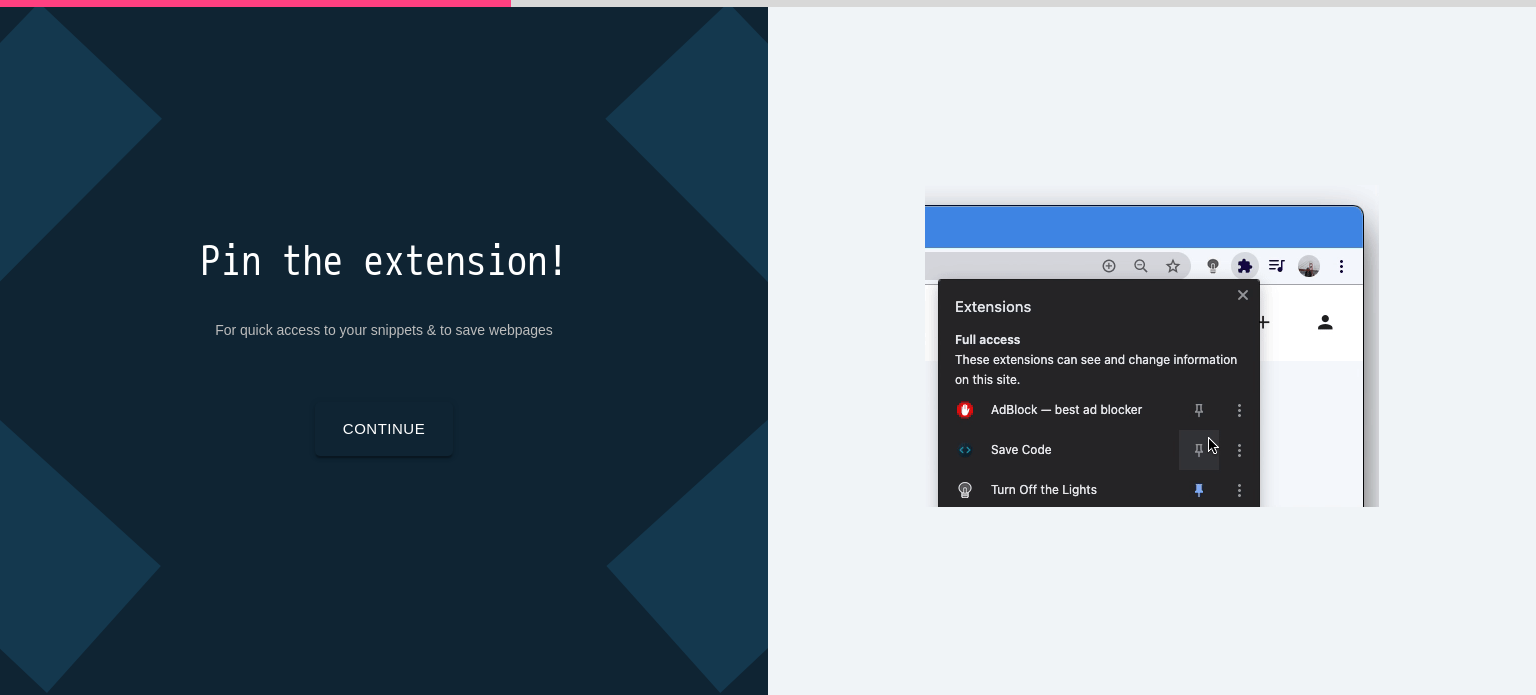 click on "Continue" at bounding box center [384, 429] 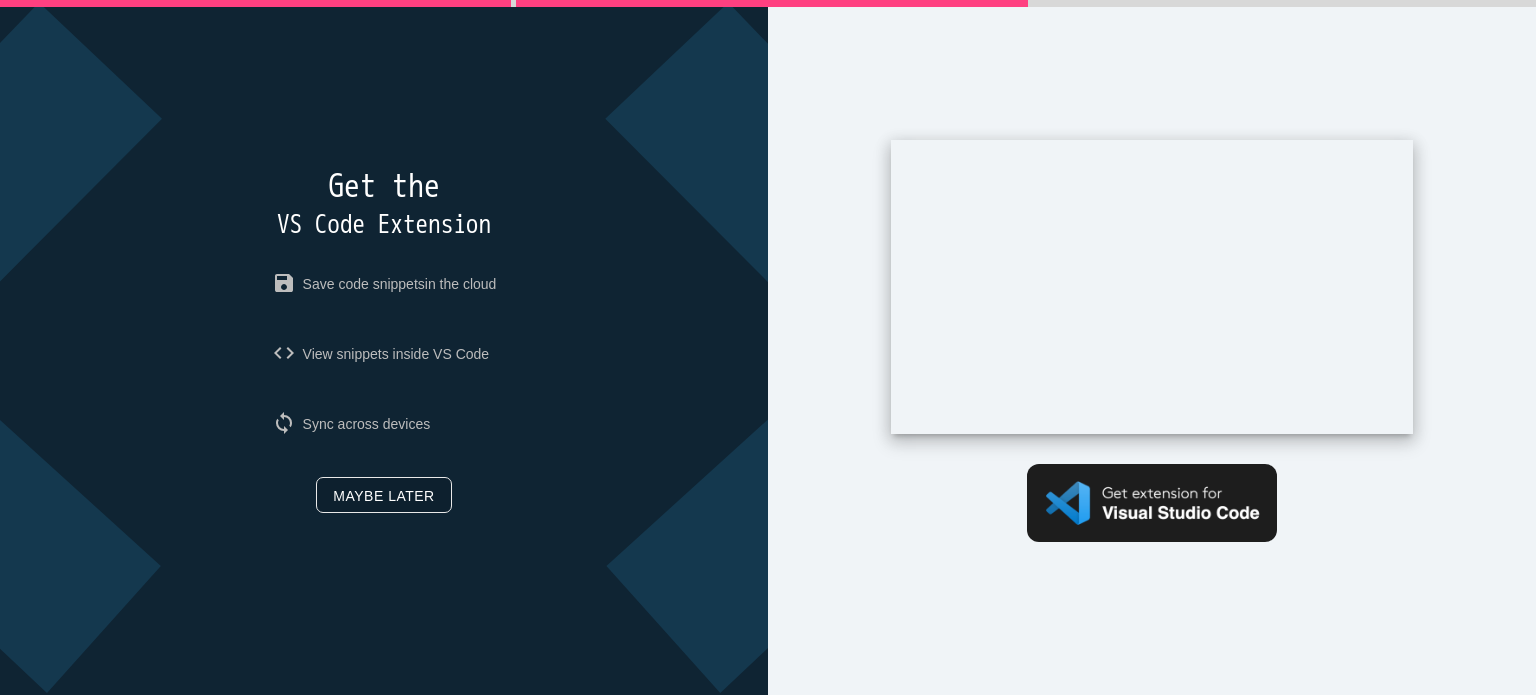 click on "Maybe later" at bounding box center (383, 495) 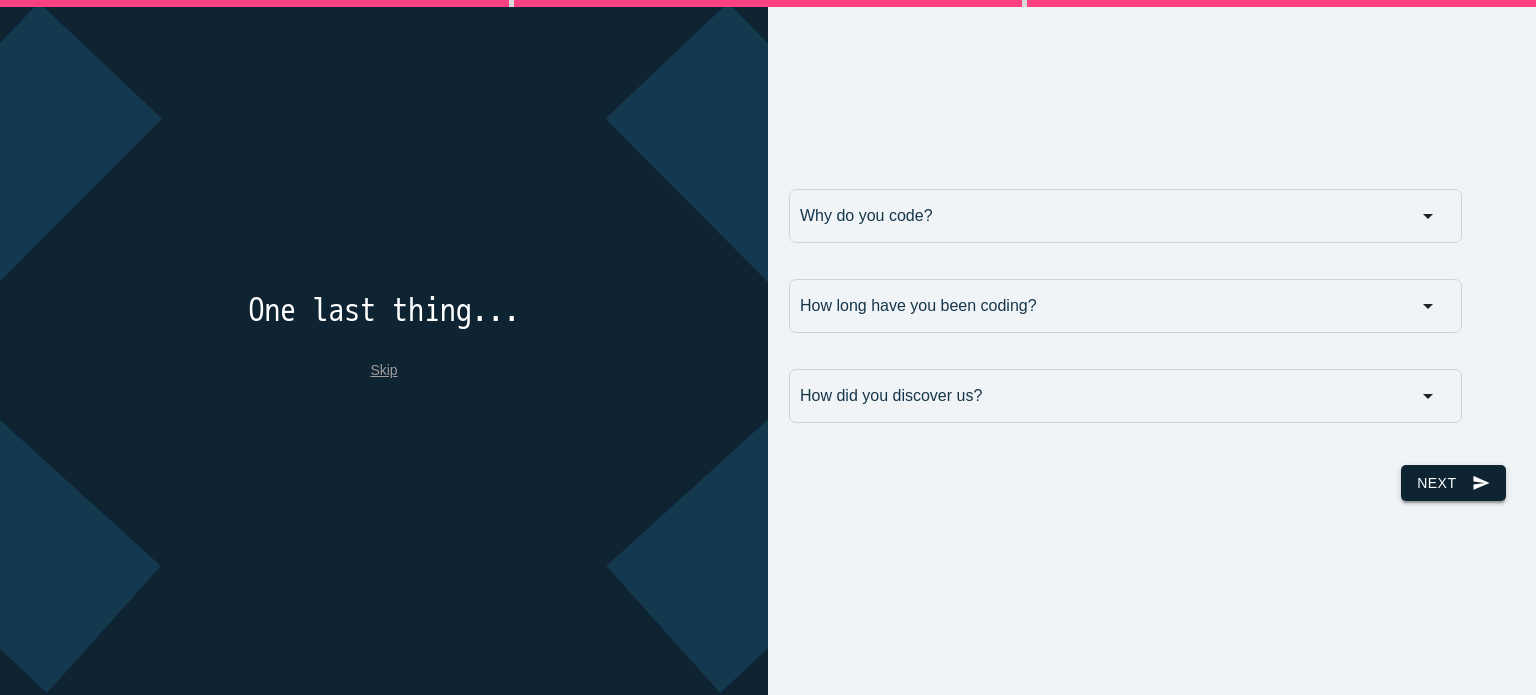 click on "Next send" at bounding box center (1453, 483) 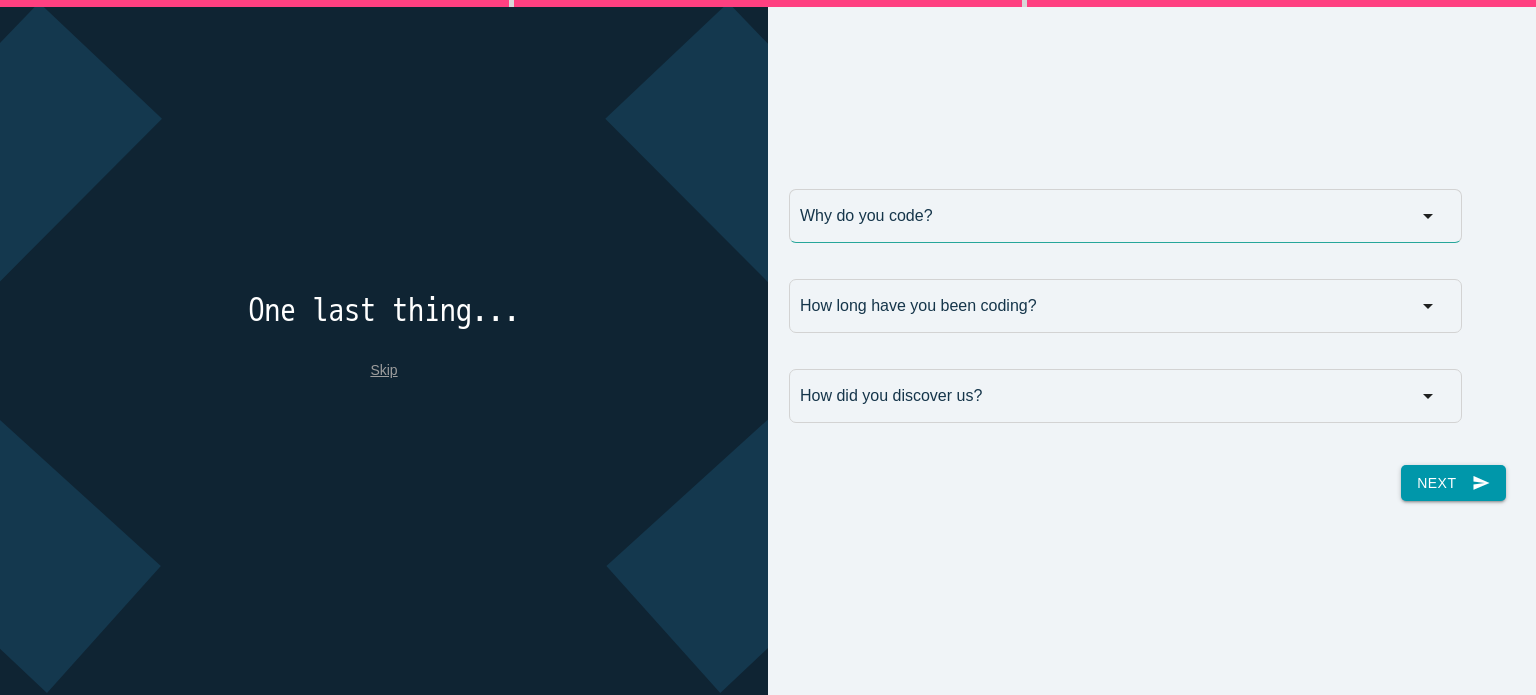 click on "Why do you code?" at bounding box center (1125, 216) 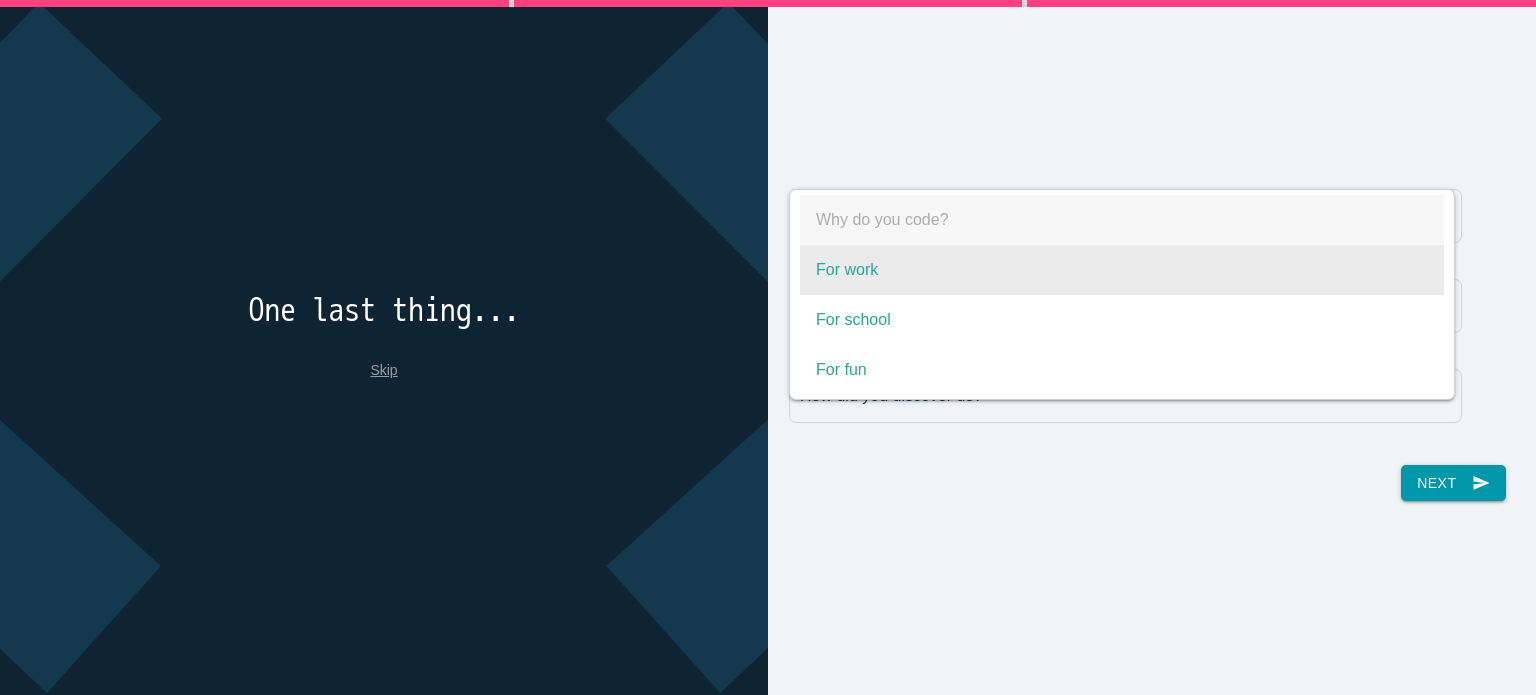 click on "For work" at bounding box center (1122, 270) 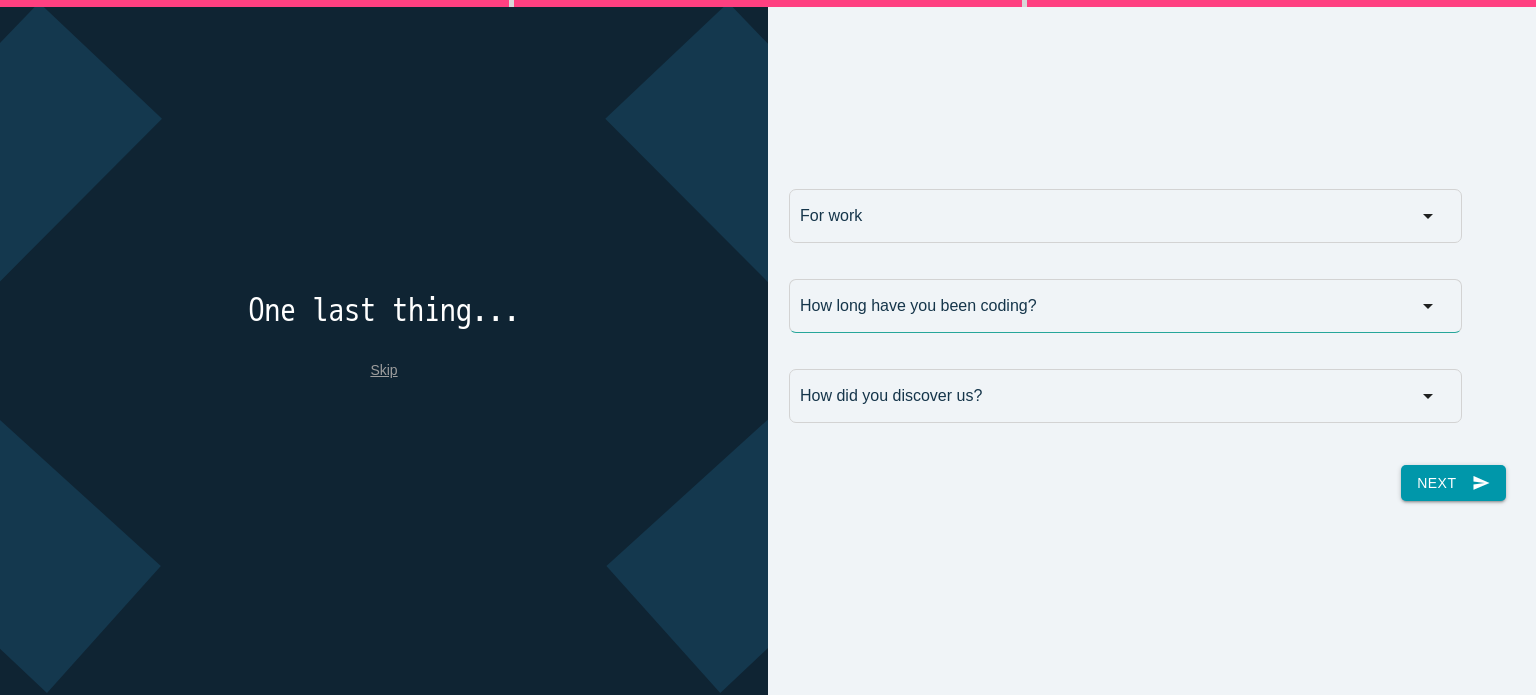 click on "How long have you been coding?" at bounding box center (1125, 306) 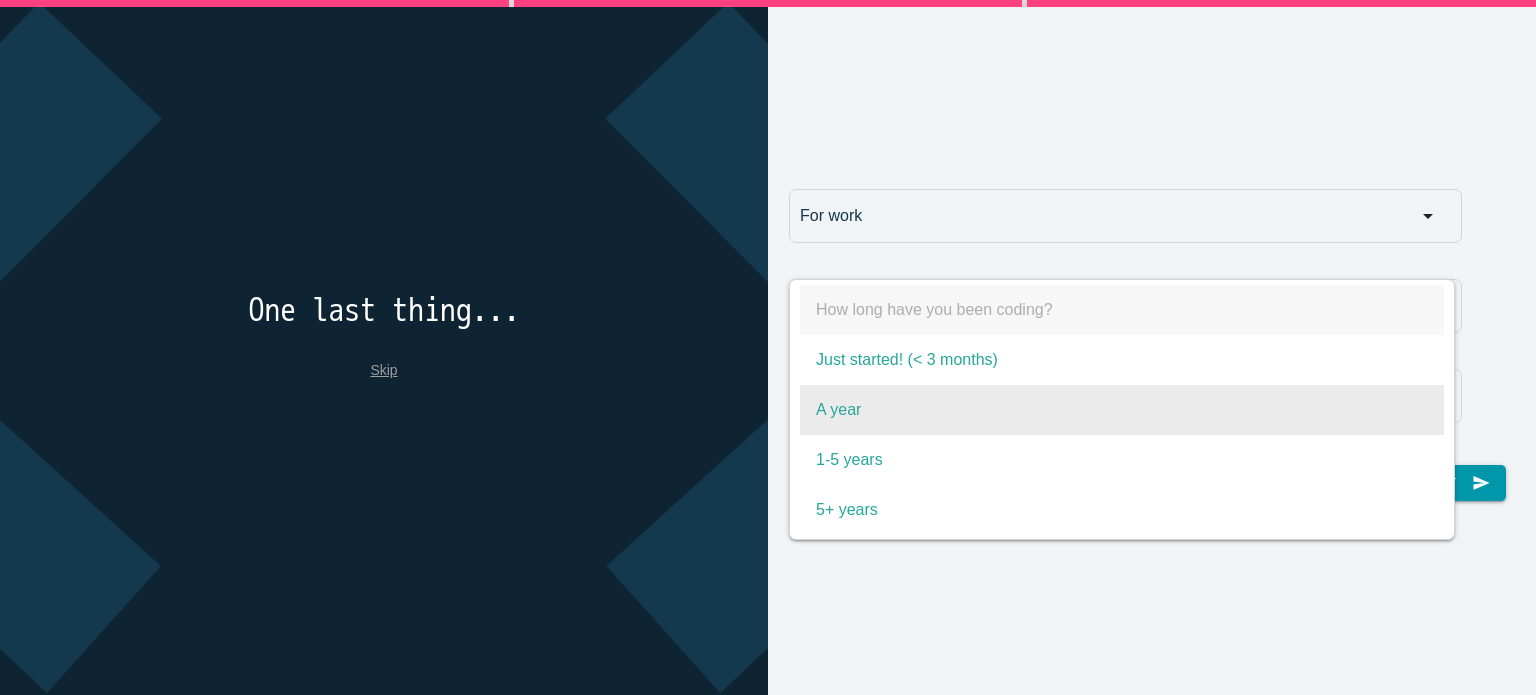 click on "A year" at bounding box center [1122, 410] 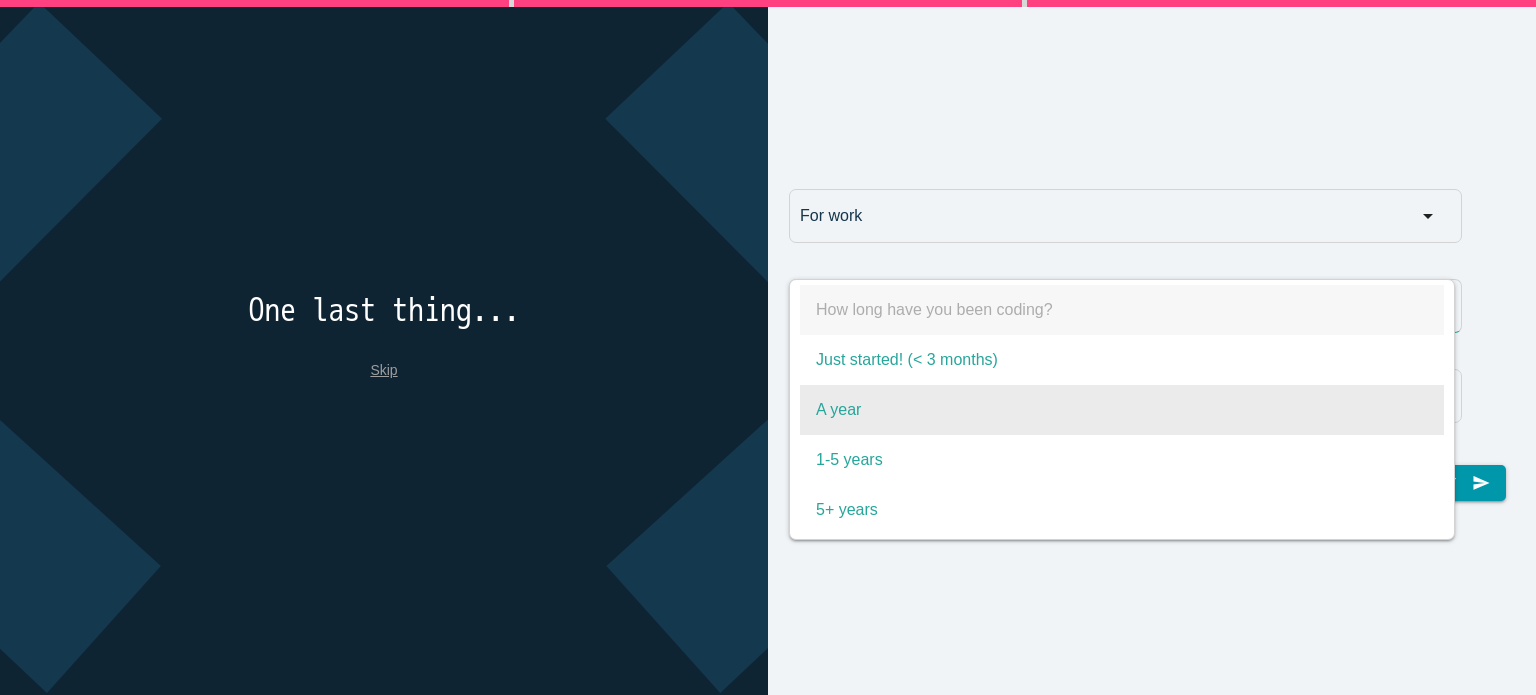 type on "A year" 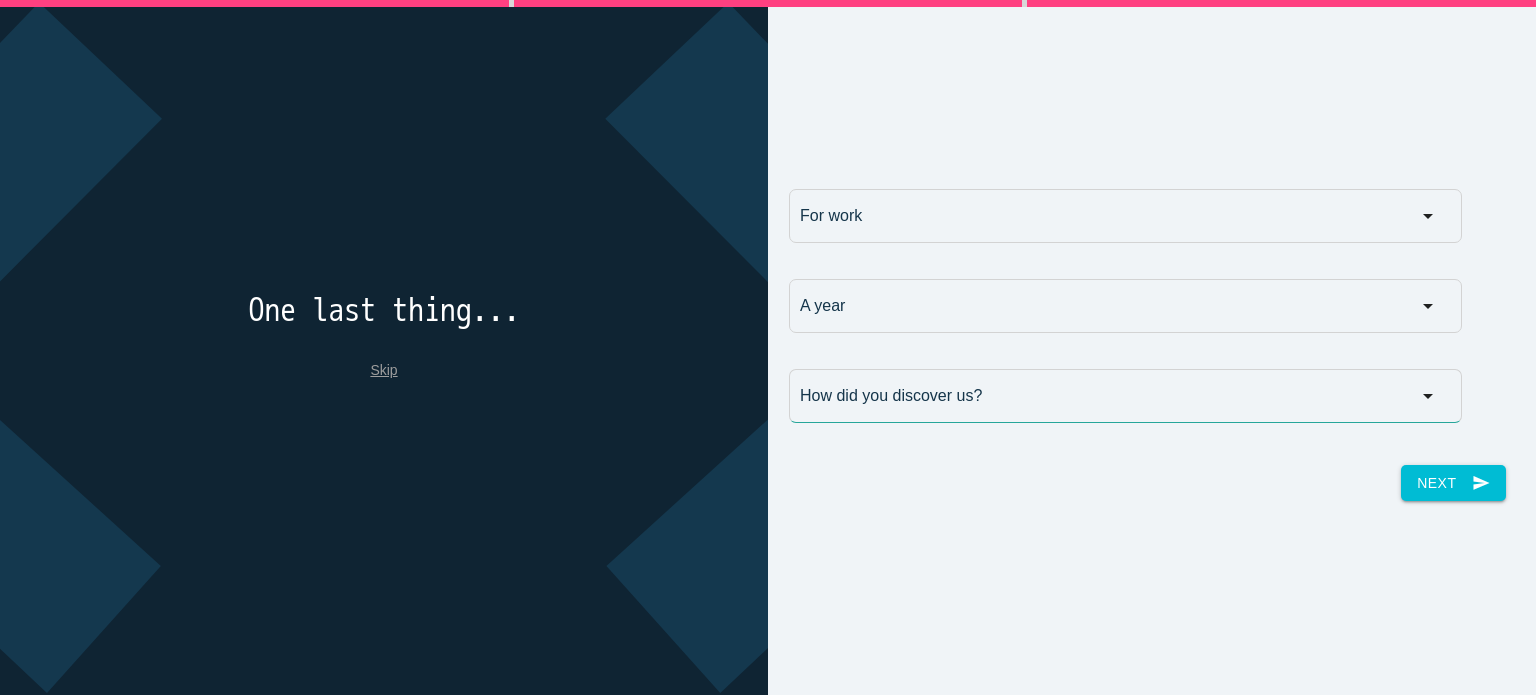 click on "How did you discover us?" at bounding box center [1125, 396] 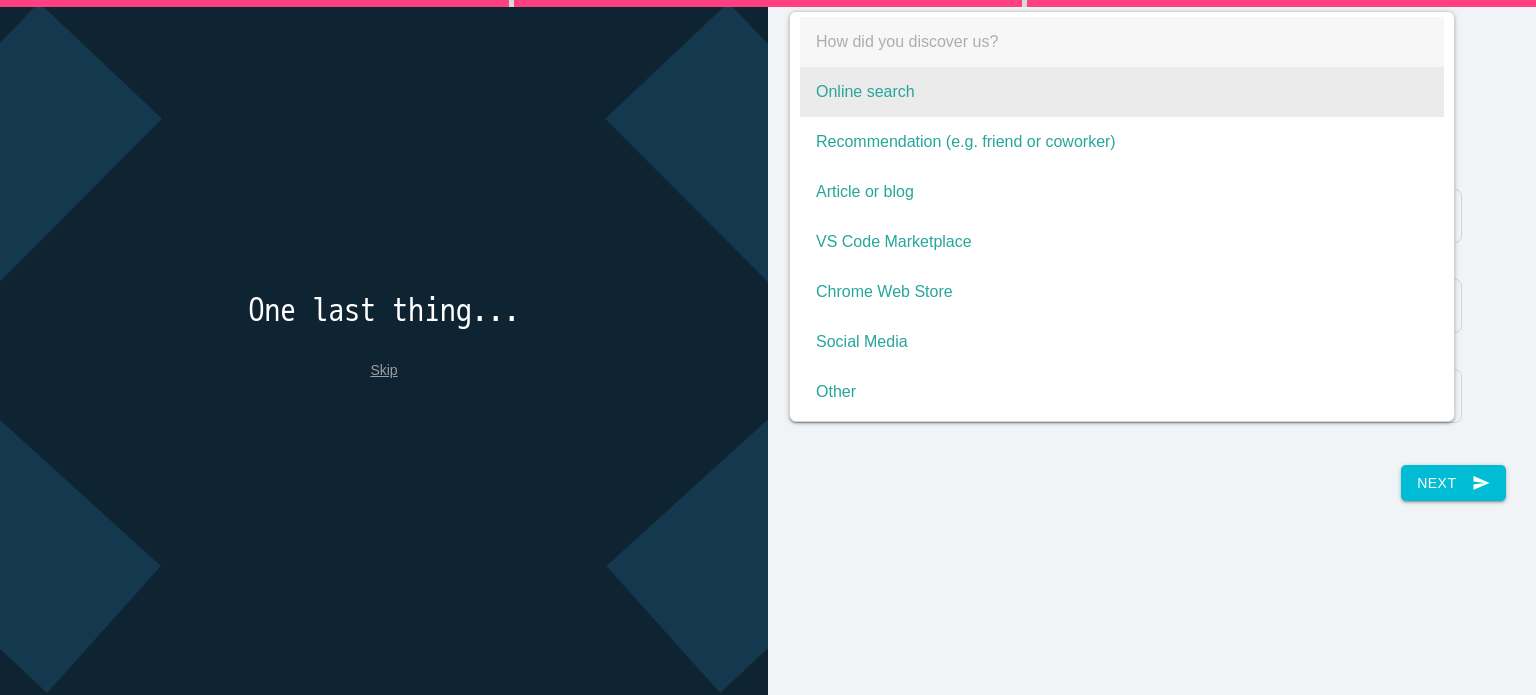 click on "Online search" at bounding box center [1122, 92] 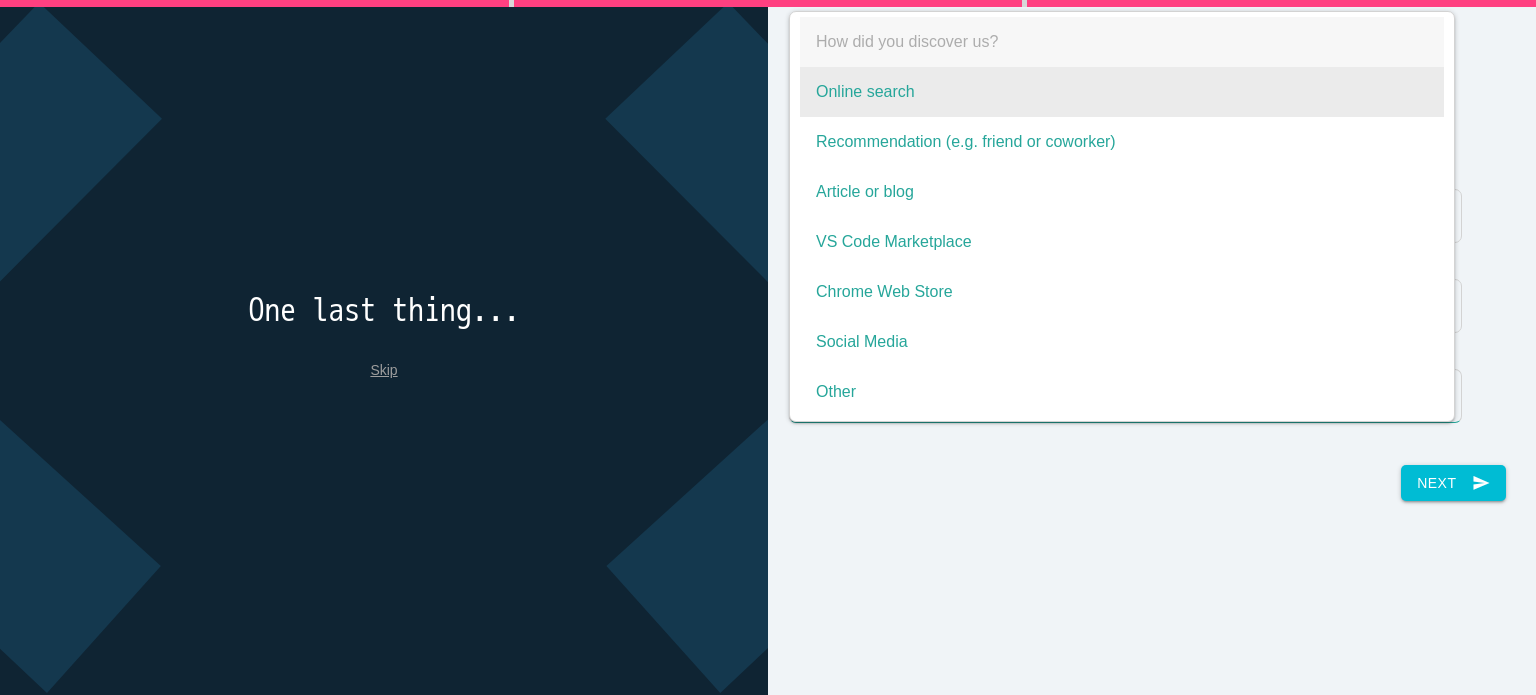 type on "Online search" 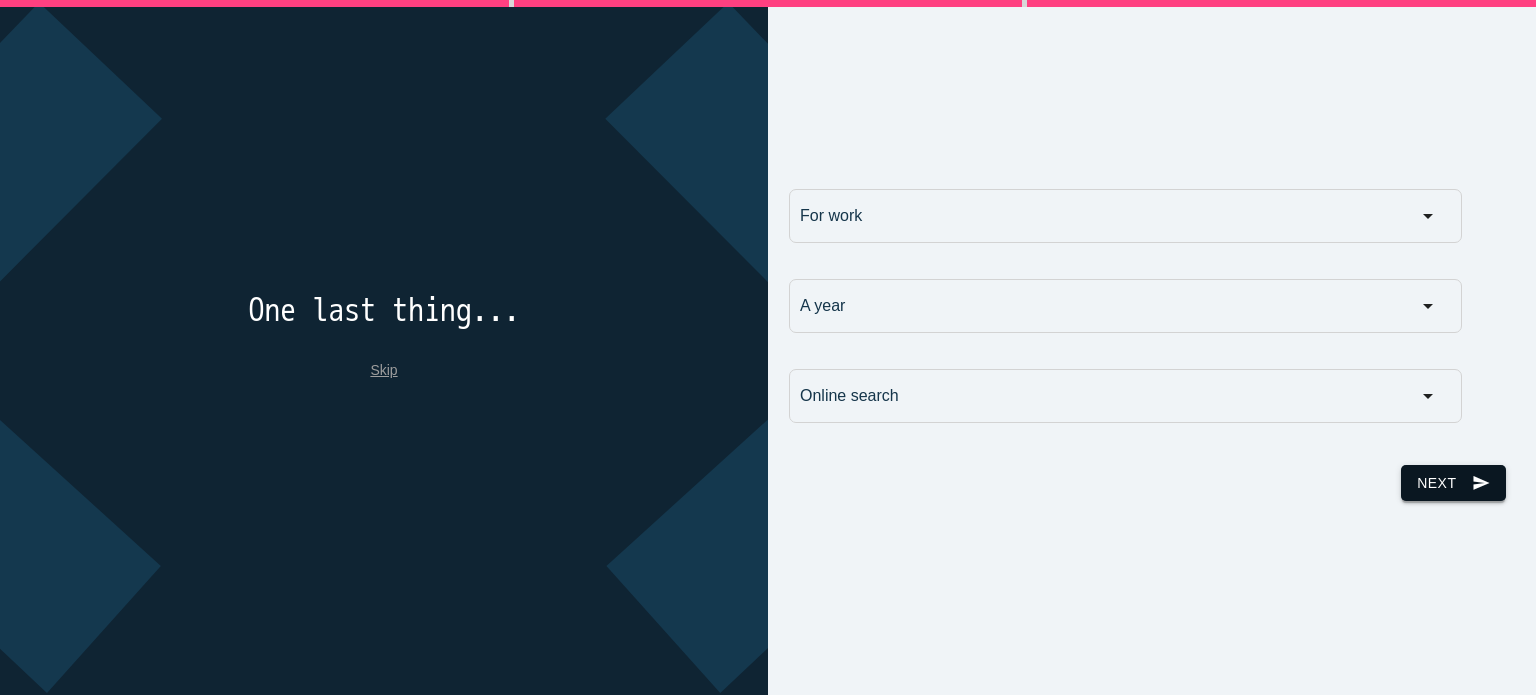 click on "Next send" at bounding box center [1453, 483] 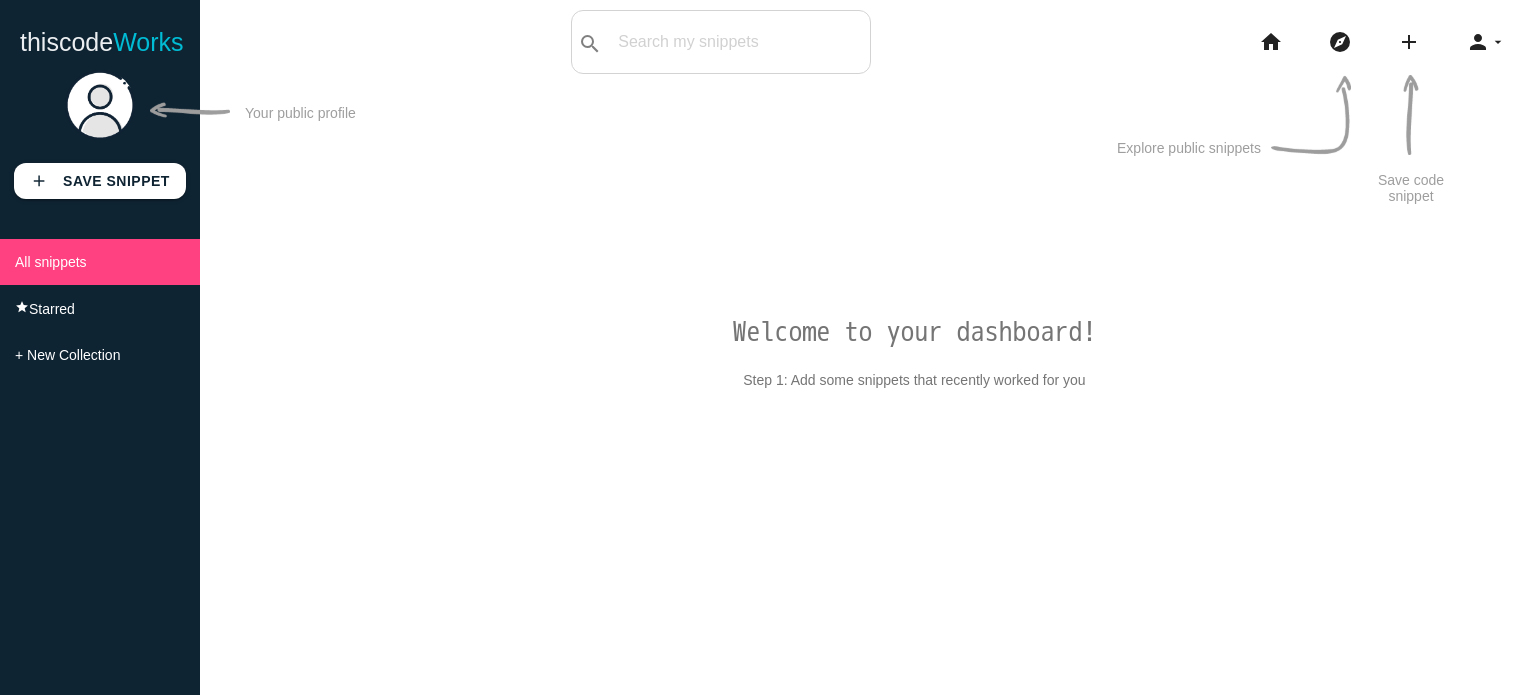 scroll, scrollTop: 0, scrollLeft: 0, axis: both 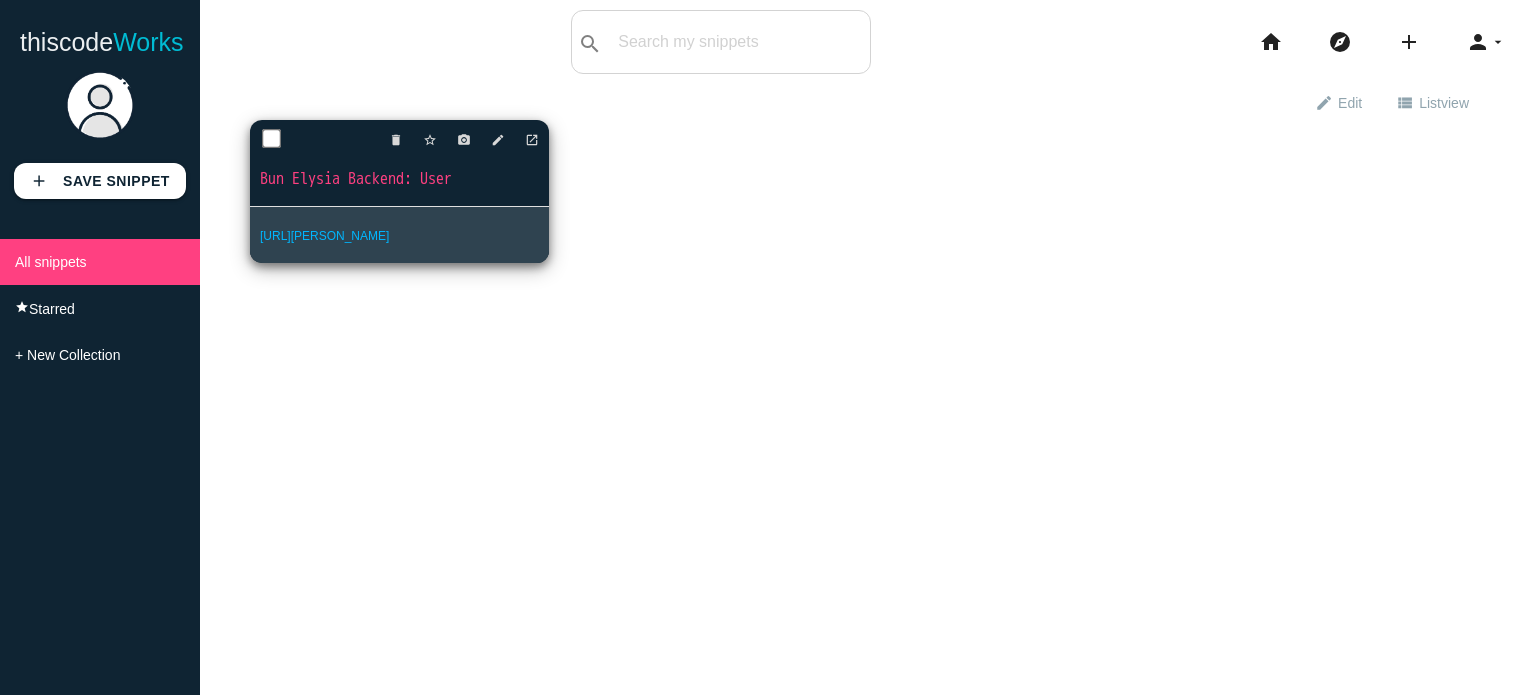 click on "[URL][PERSON_NAME]" at bounding box center [399, 235] 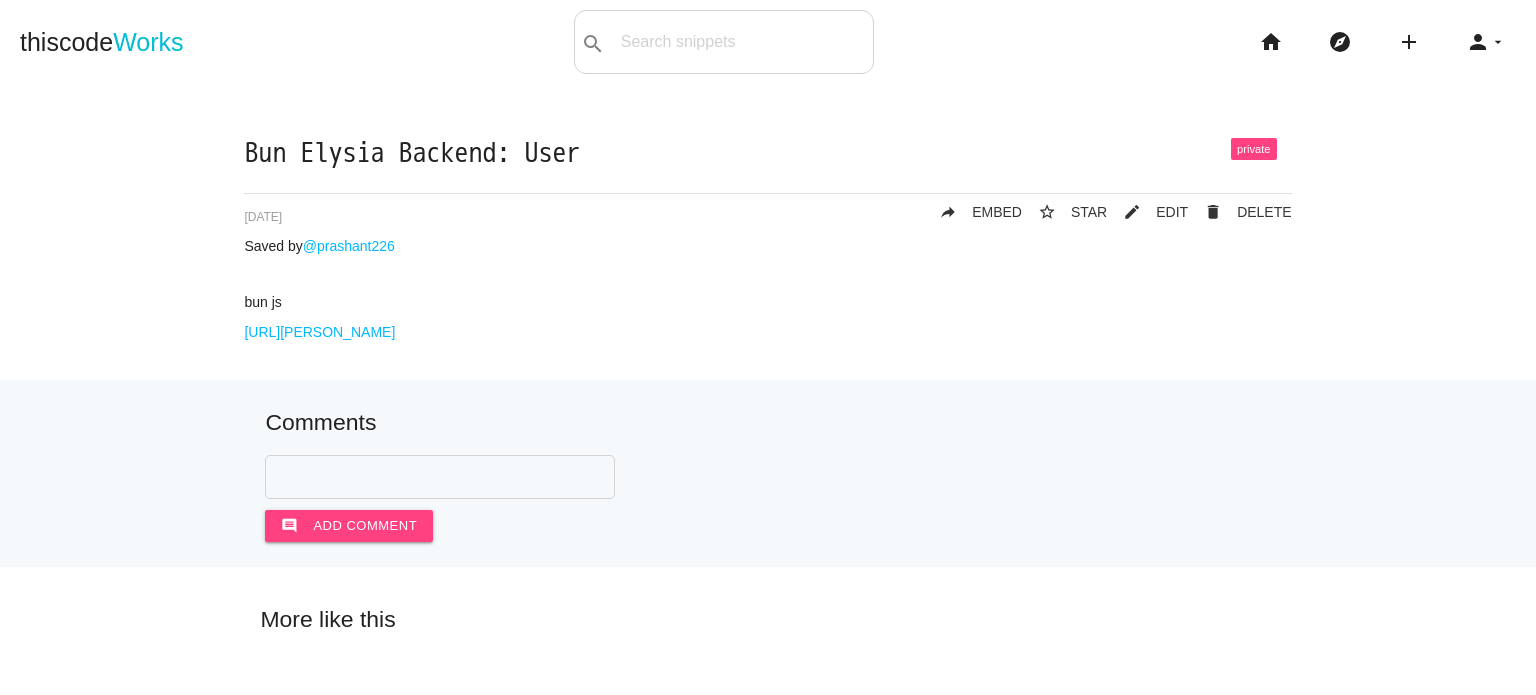 scroll, scrollTop: 0, scrollLeft: 0, axis: both 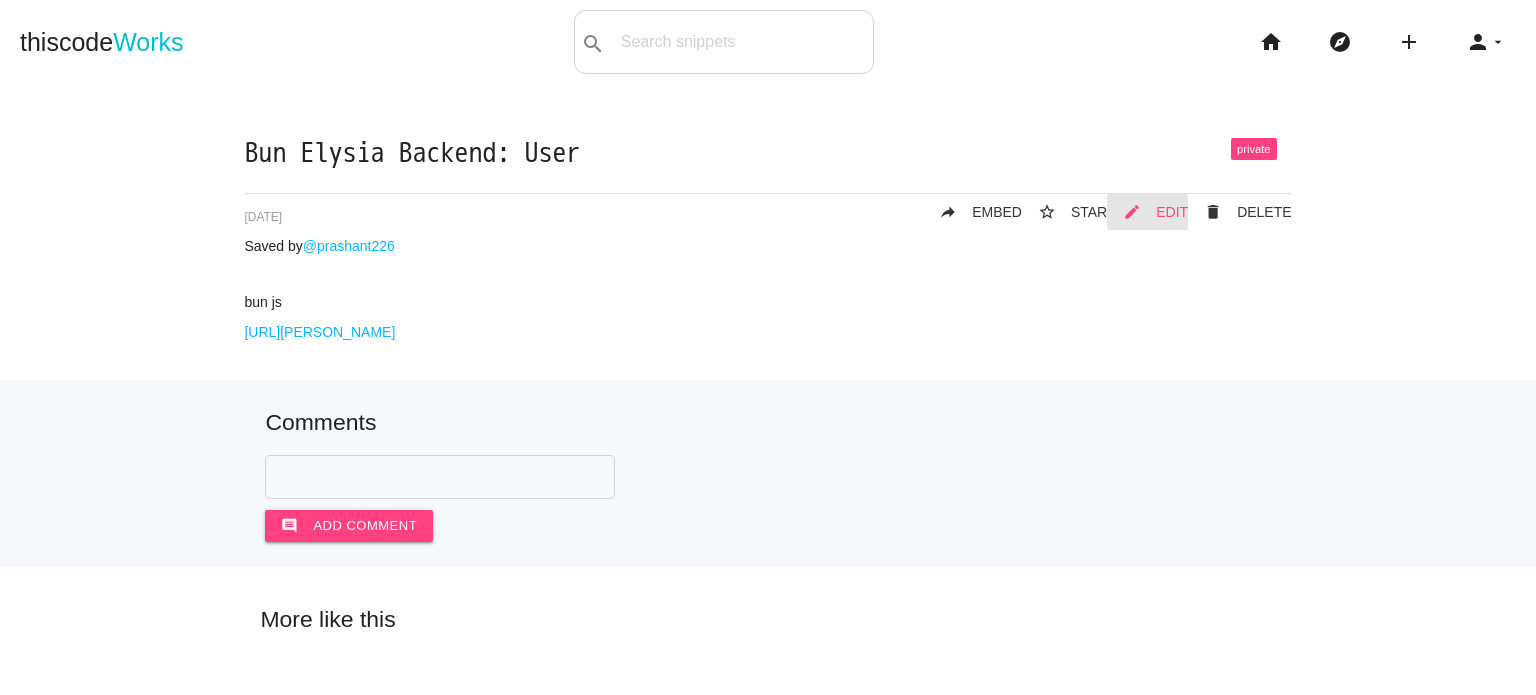 click on "mode_edit" at bounding box center (1132, 212) 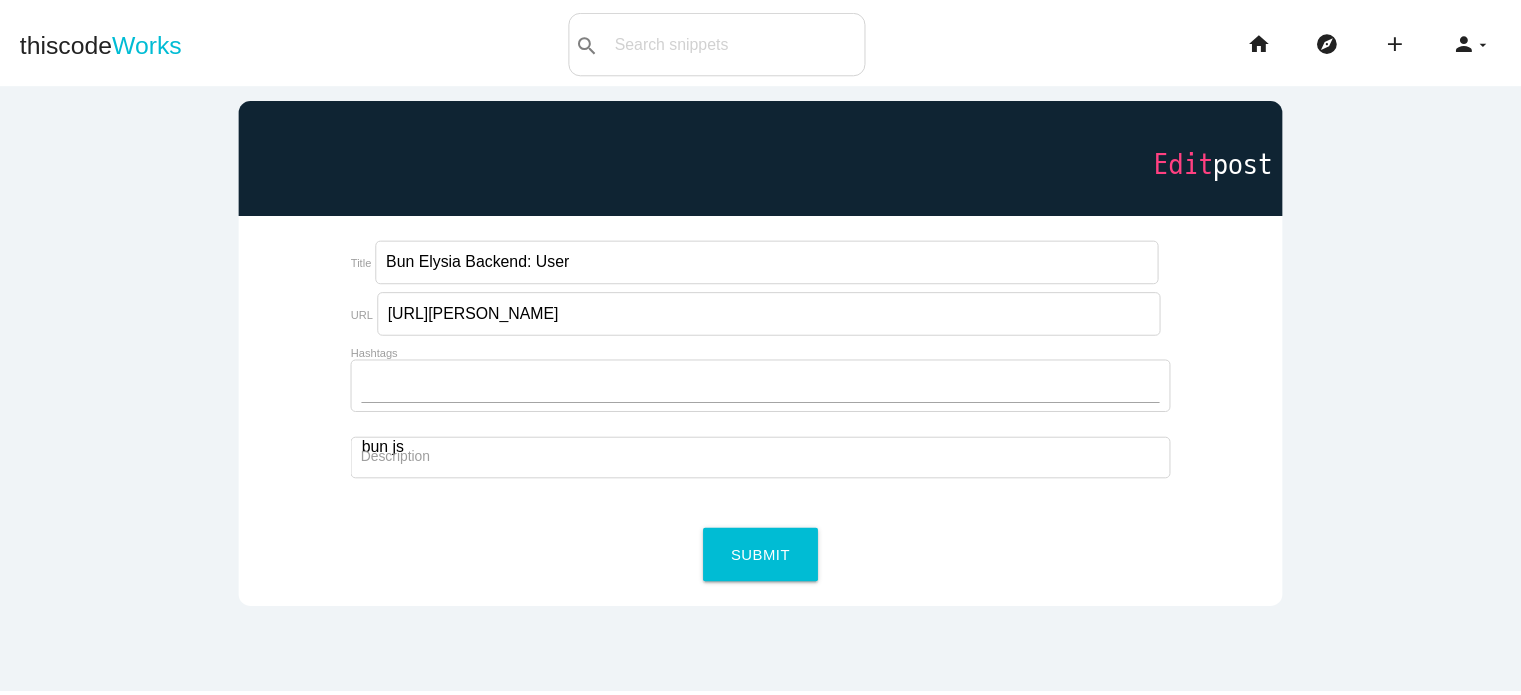 scroll, scrollTop: 0, scrollLeft: 0, axis: both 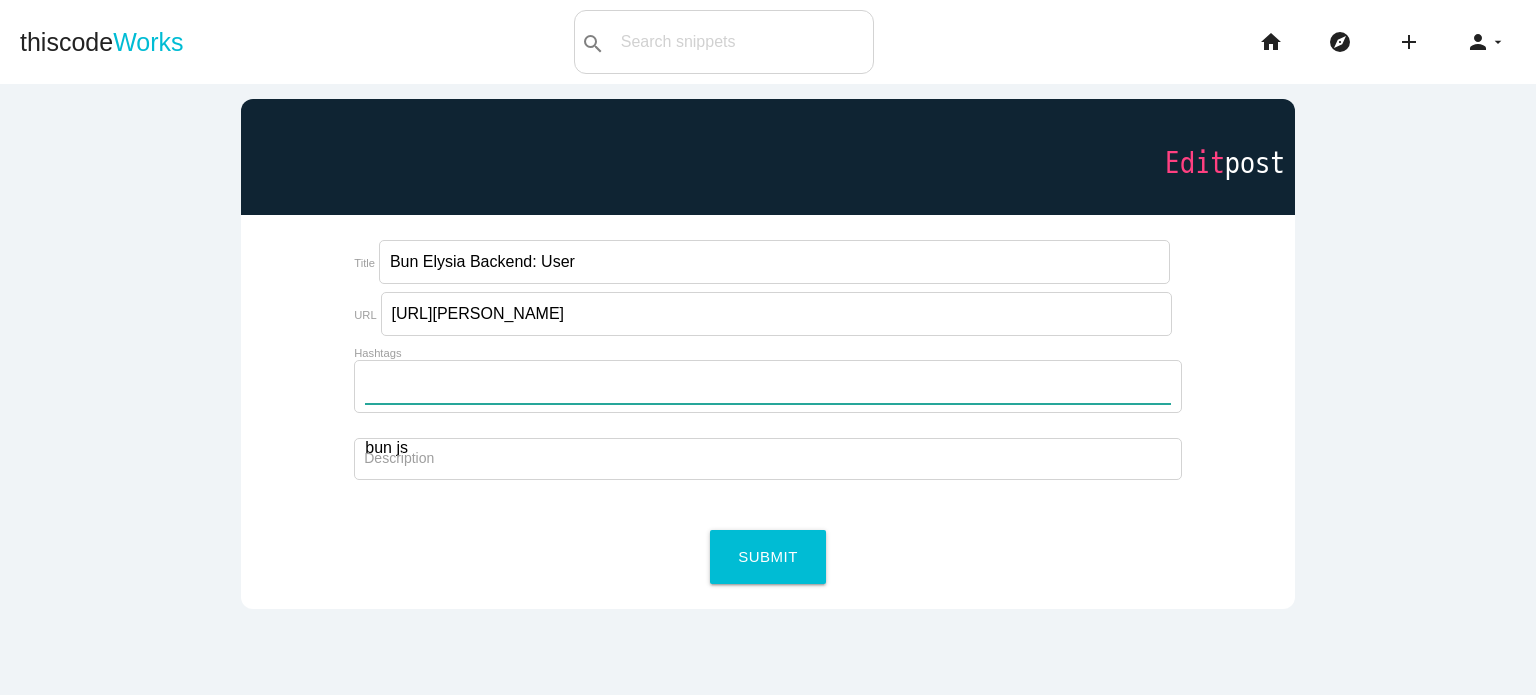 click on "Hashtags" at bounding box center (767, 382) 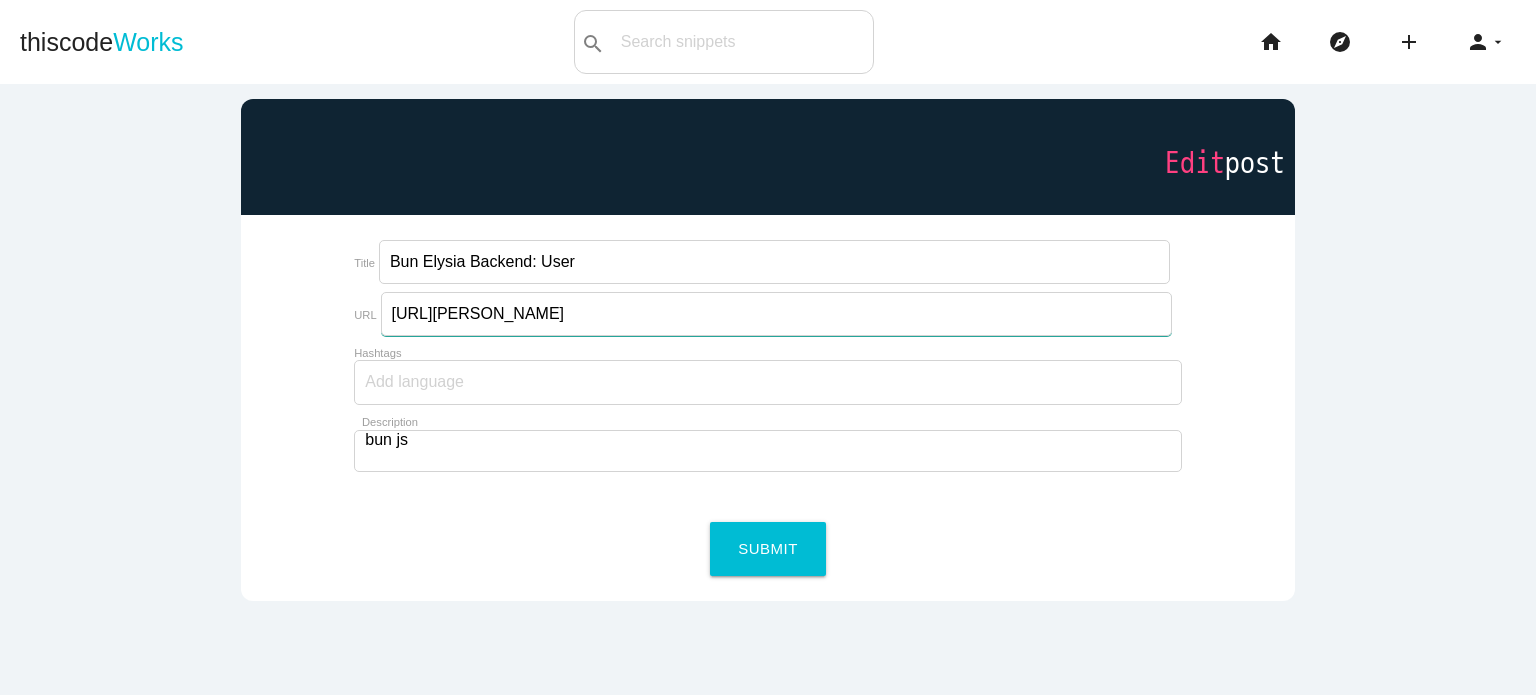 click on "[URL][PERSON_NAME]" at bounding box center [777, 314] 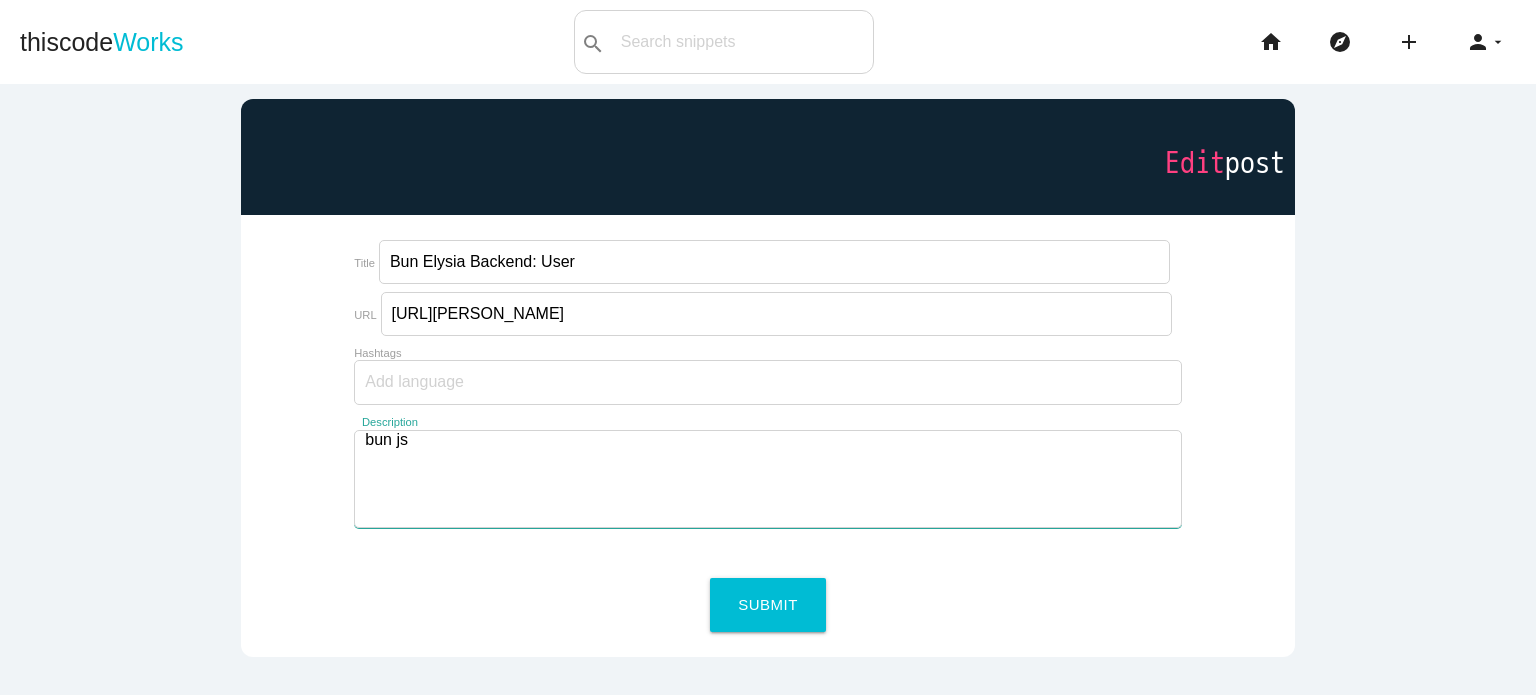 click on "bun js" at bounding box center [767, 479] 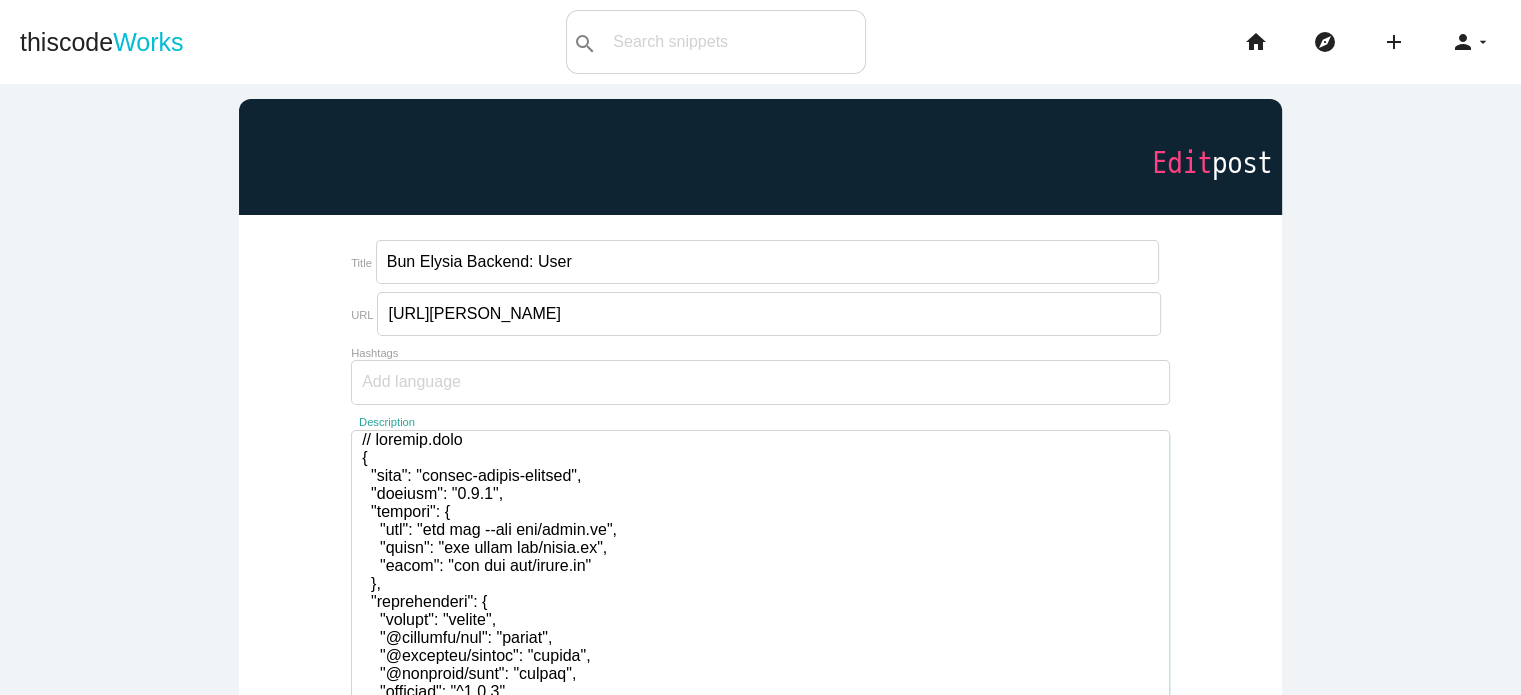 scroll, scrollTop: 1, scrollLeft: 0, axis: vertical 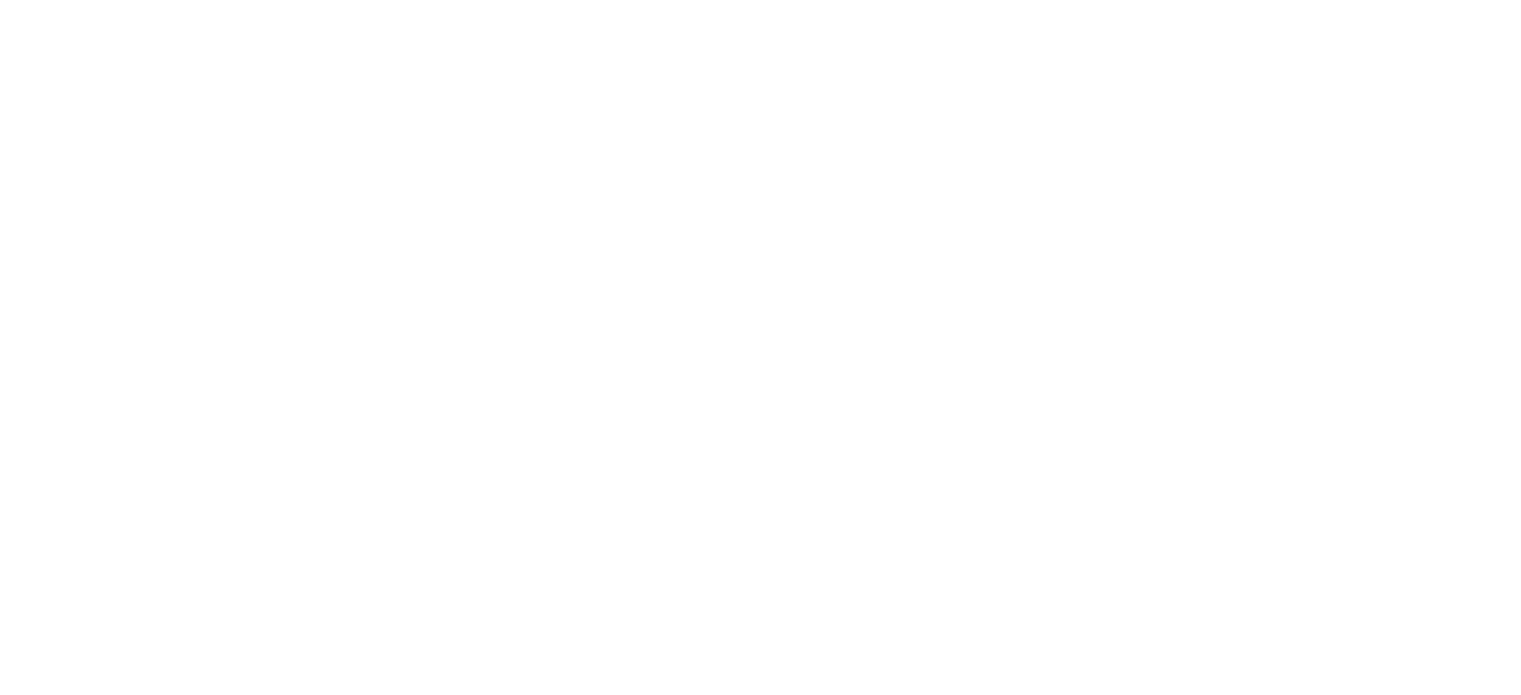 type on "// package.json
{
"name": "elysia-travel-backend",
"version": "1.0.0",
"scripts": {
"dev": "bun run --hot src/index.ts",
"build": "bun build src/index.ts",
"start": "bun run src/index.ts"
},
"dependencies": {
"elysia": "latest",
"@elysiajs/jwt": "latest",
"@elysiajs/cookie": "latest",
"@elysiajs/cors": "latest",
"bcryptjs": "^2.4.3",
"drizzle-orm": "^0.29.0",
"postgres": "^3.4.3"
},
"devDependencies": {
"bun-types": "latest",
"@types/bcryptjs": "^2.4.6",
"drizzle-kit": "^0.20.0"
}
}
// src/index.ts
import { Elysia } from 'elysia'
import { cors } from '@elysiajs/cors'
import { cookie } from '@elysiajs/cookie'
import { jwt } from '@elysiajs/jwt'
import { auth } from './modules/auth'
import { trip } from './modules/trip'
import { user } from './modules/user'
const app = new Elysia()
.use(cors())
.use(cookie())
.use(jwt({
name: 'jwt',
secret: process.env.JWT_SECRET || 'supersecret'
}))
.state('version', '1.0.0')
.get('/',..." 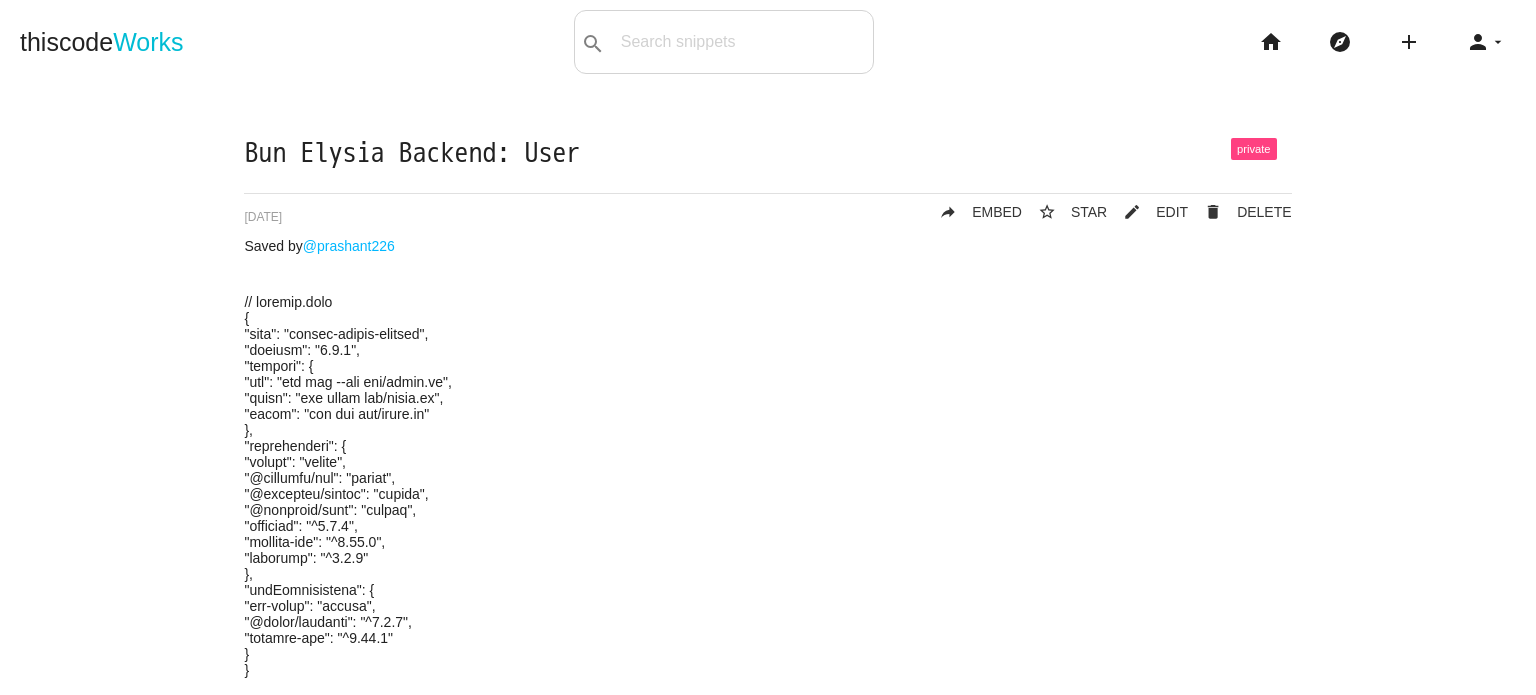 scroll, scrollTop: 0, scrollLeft: 0, axis: both 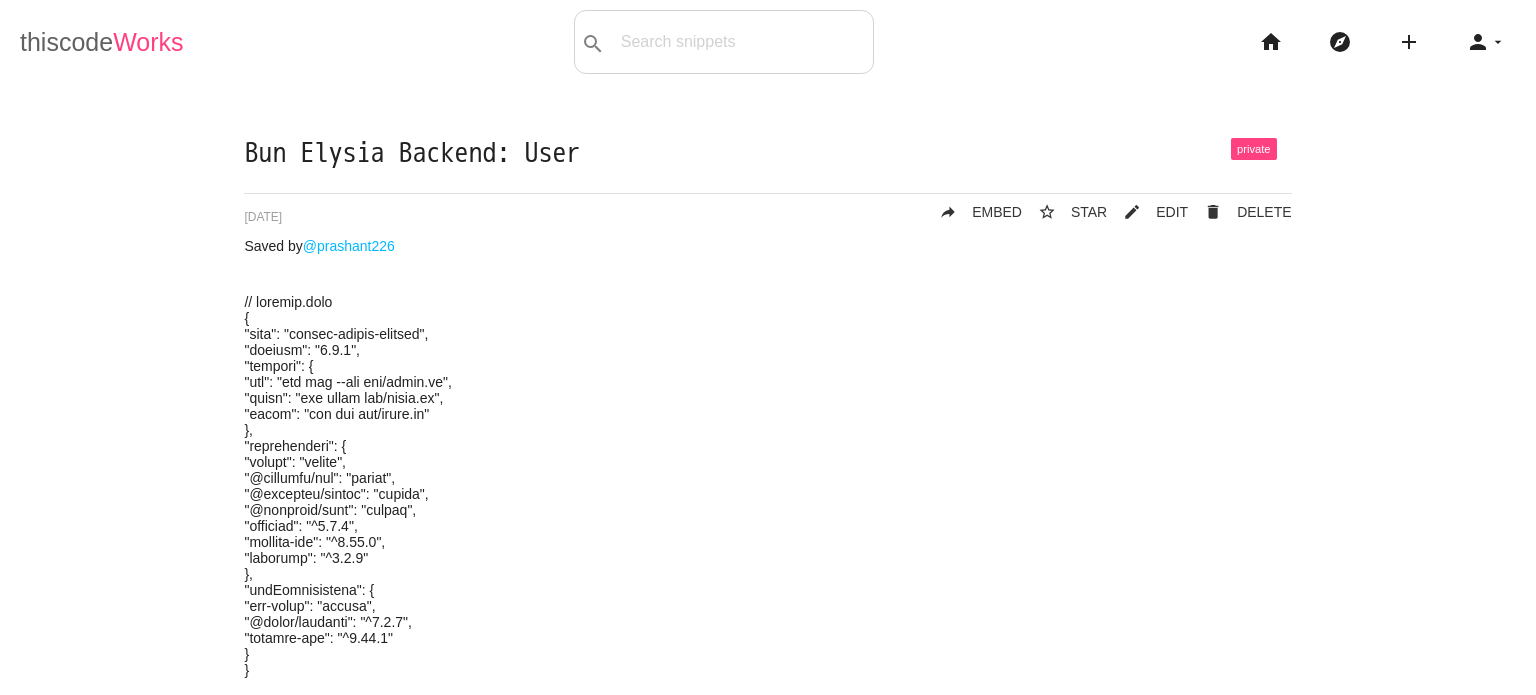 click on "Works" at bounding box center (148, 42) 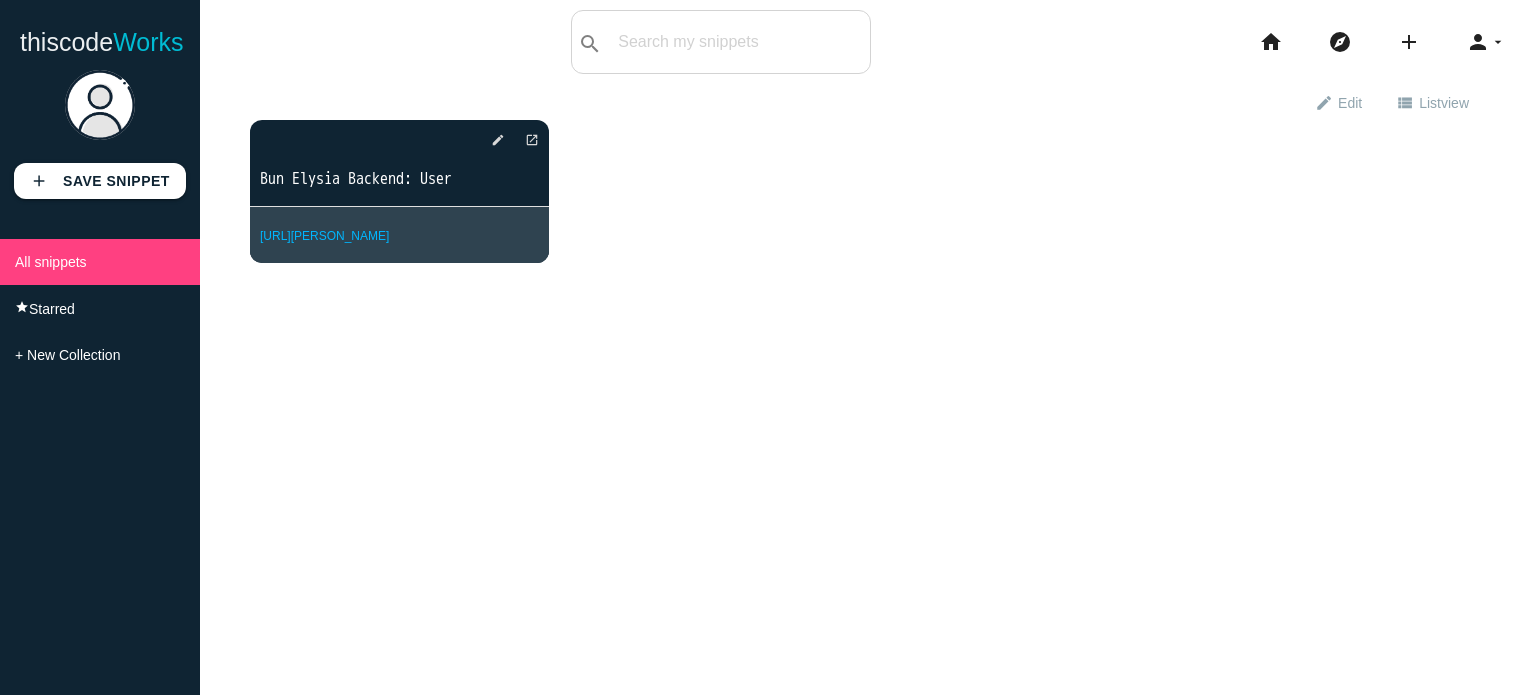 scroll, scrollTop: 0, scrollLeft: 0, axis: both 